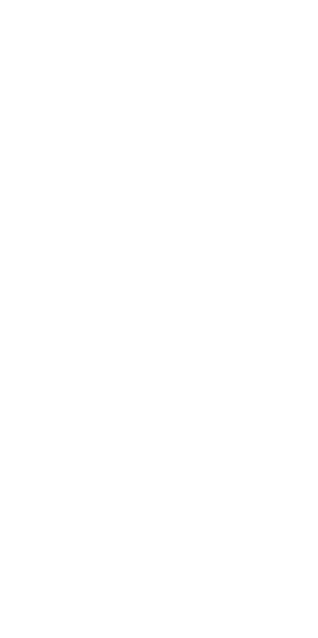 scroll, scrollTop: 0, scrollLeft: 0, axis: both 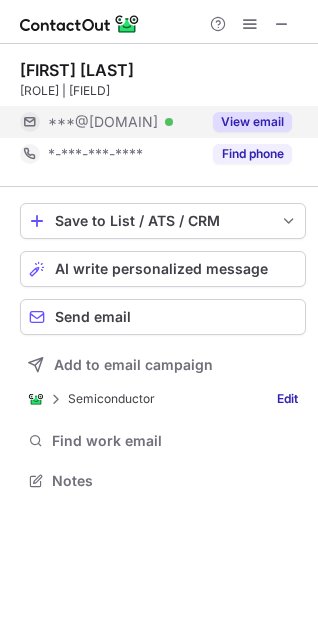 click on "View email" at bounding box center [252, 122] 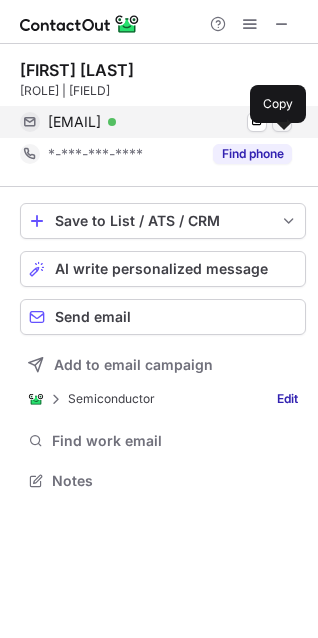 click at bounding box center [282, 122] 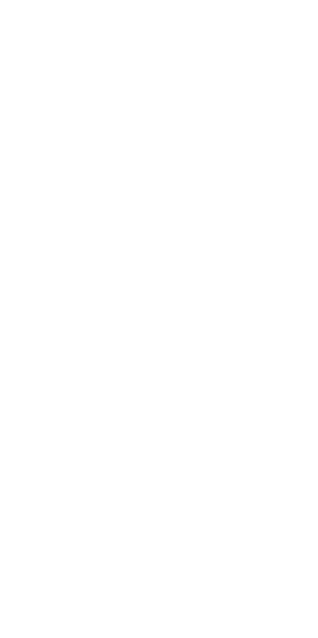 scroll, scrollTop: 0, scrollLeft: 0, axis: both 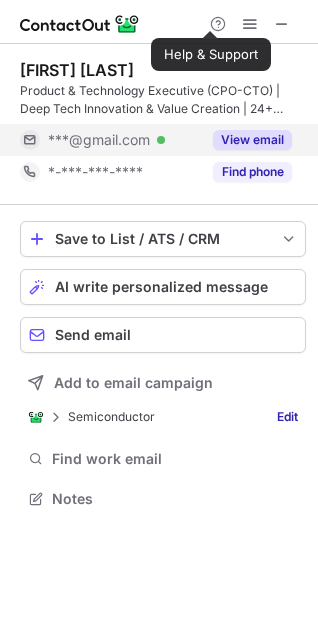 click on "View email" at bounding box center (246, 140) 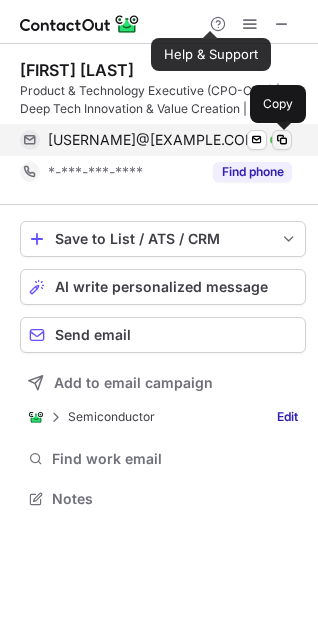 click at bounding box center [282, 140] 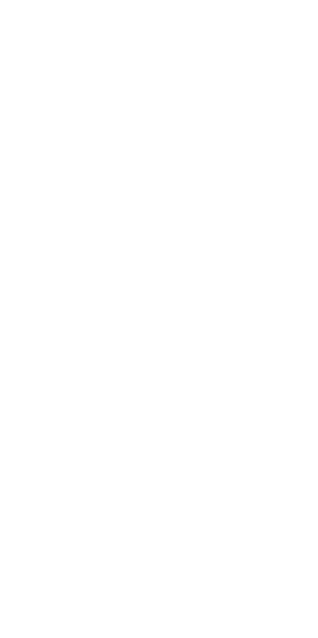 scroll, scrollTop: 0, scrollLeft: 0, axis: both 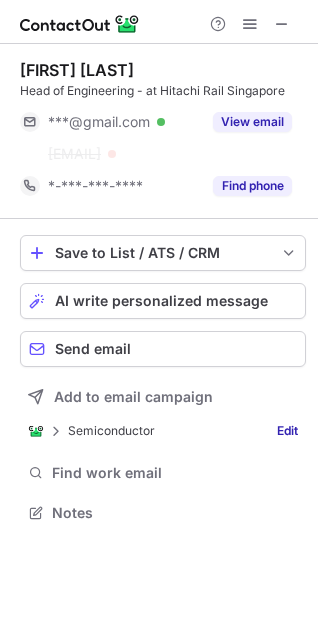 drag, startPoint x: 263, startPoint y: 122, endPoint x: 166, endPoint y: 57, distance: 116.76472 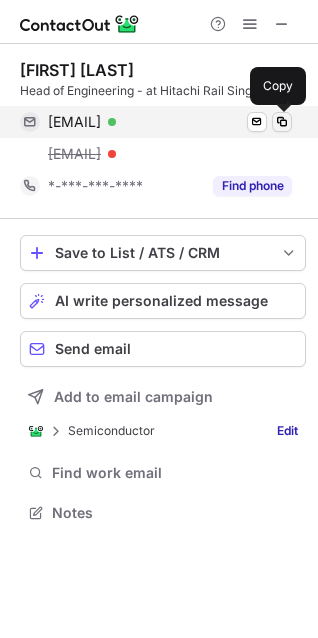 click at bounding box center (282, 122) 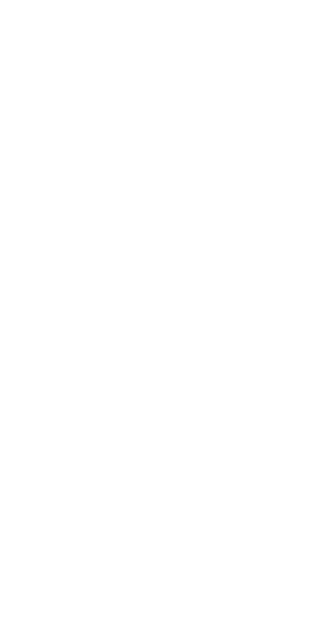 scroll, scrollTop: 0, scrollLeft: 0, axis: both 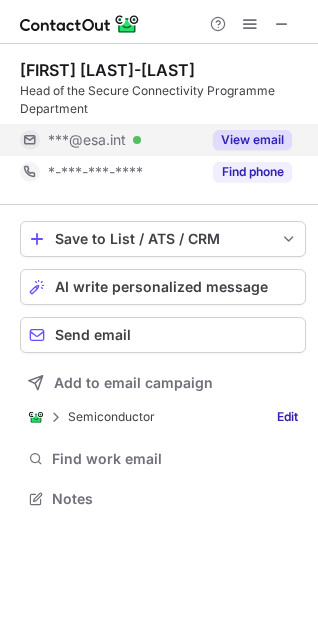 click on "View email" at bounding box center [252, 140] 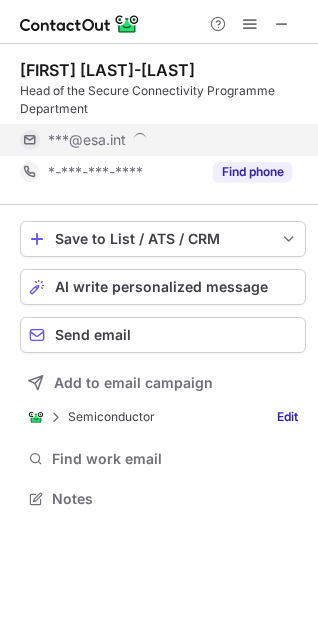 scroll, scrollTop: 10, scrollLeft: 10, axis: both 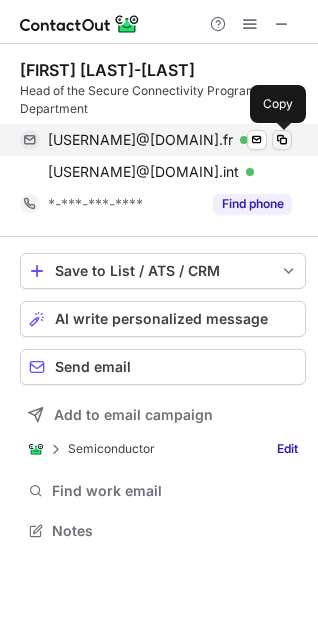 click at bounding box center [282, 140] 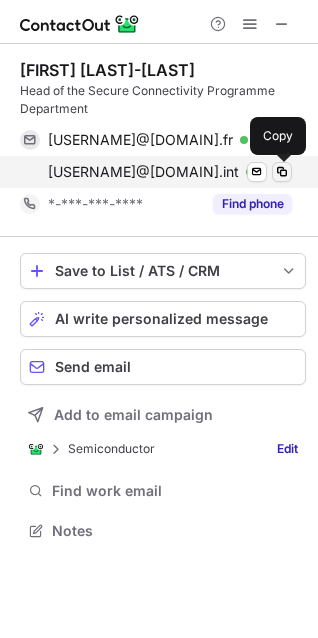 click at bounding box center [282, 172] 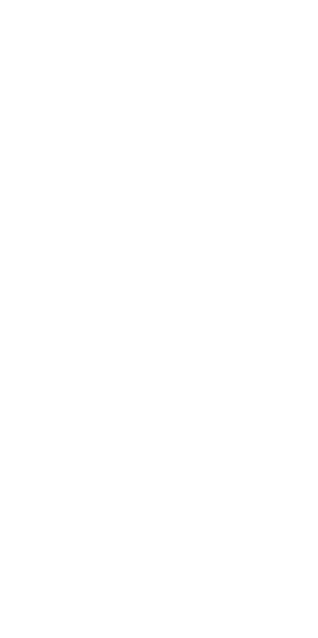 scroll, scrollTop: 0, scrollLeft: 0, axis: both 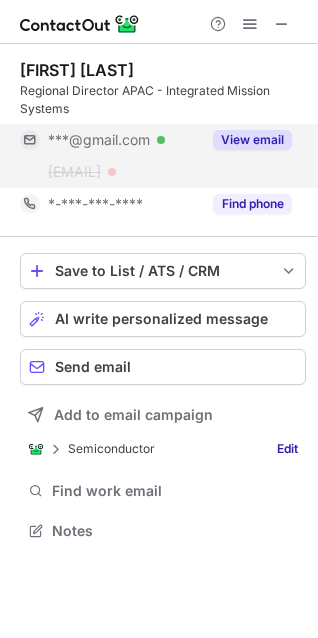click on "View email" at bounding box center [252, 140] 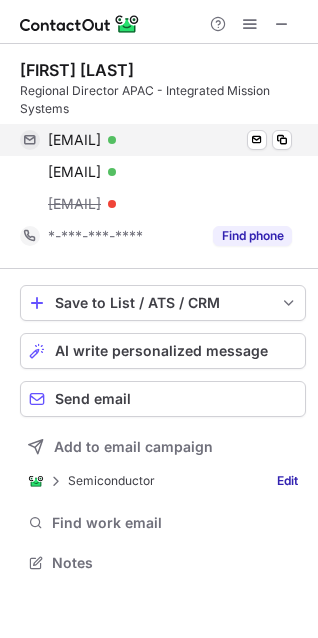 scroll, scrollTop: 10, scrollLeft: 10, axis: both 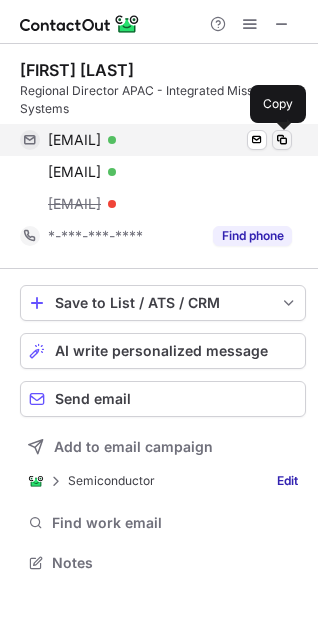 click at bounding box center [282, 140] 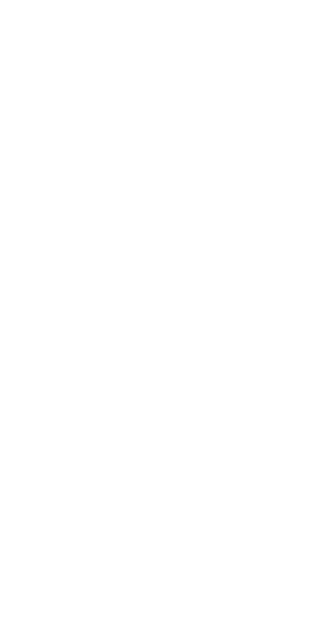 scroll, scrollTop: 0, scrollLeft: 0, axis: both 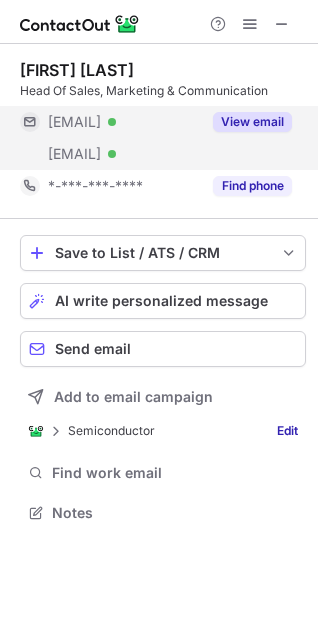 click on "View email" at bounding box center (252, 122) 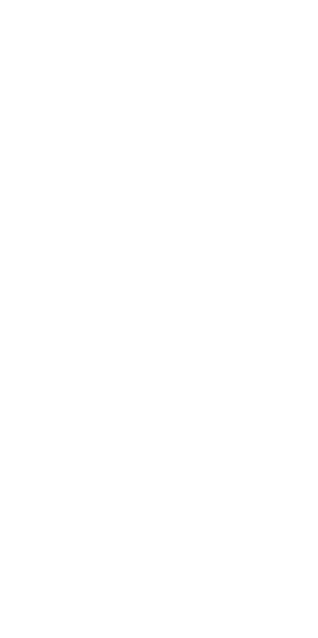 scroll, scrollTop: 0, scrollLeft: 0, axis: both 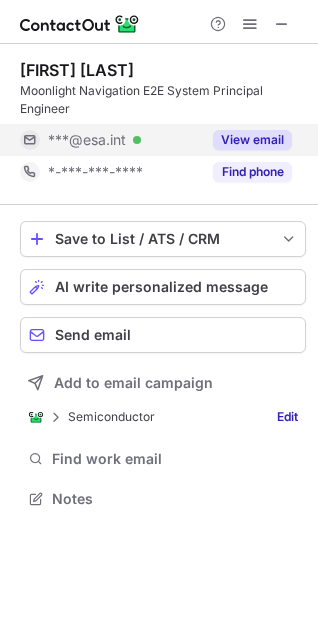 click on "View email" at bounding box center [252, 140] 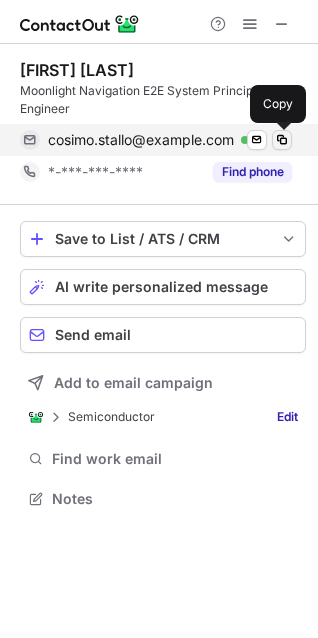 click at bounding box center (282, 140) 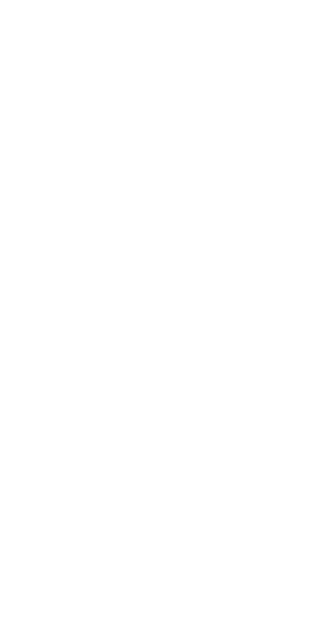 scroll, scrollTop: 0, scrollLeft: 0, axis: both 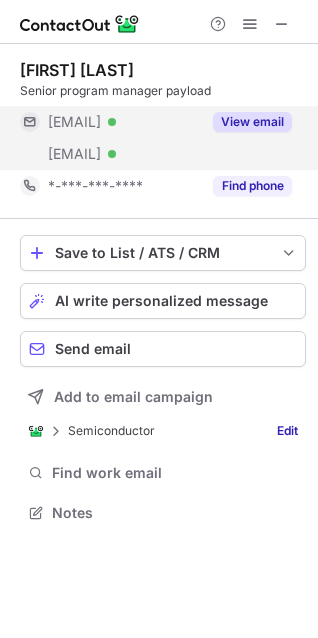 click on "View email" at bounding box center (246, 122) 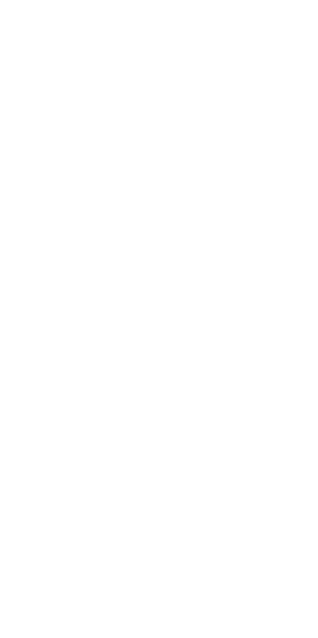 scroll, scrollTop: 0, scrollLeft: 0, axis: both 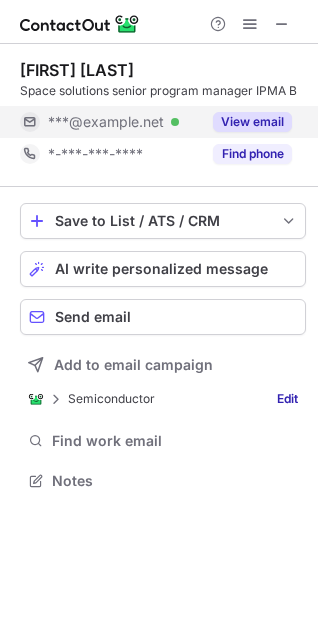 click on "View email" at bounding box center [246, 122] 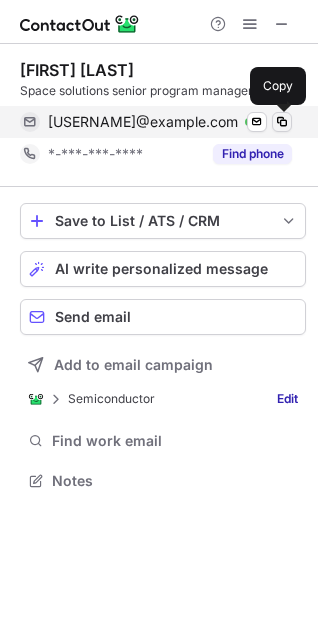 click at bounding box center (282, 122) 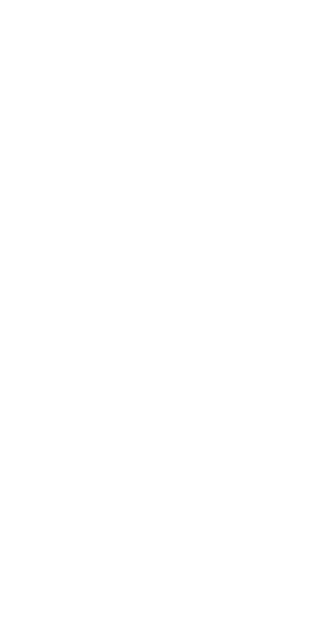 scroll, scrollTop: 0, scrollLeft: 0, axis: both 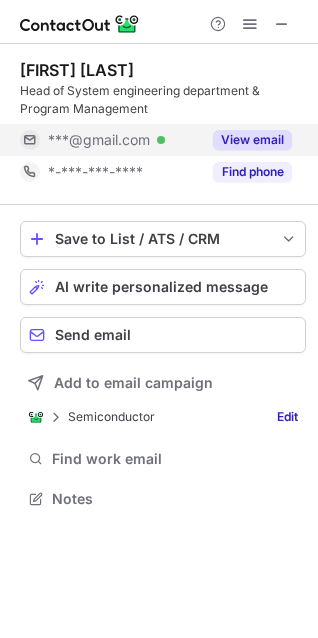 click on "View email" at bounding box center [252, 140] 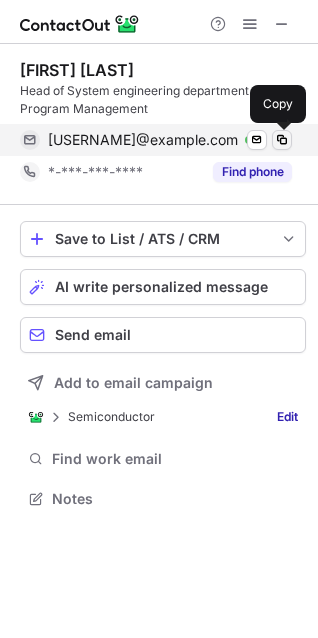 click at bounding box center (282, 140) 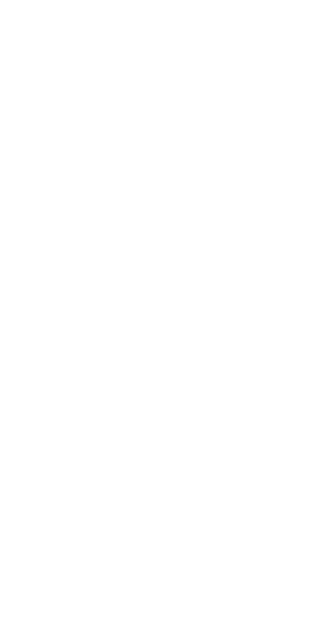 scroll, scrollTop: 0, scrollLeft: 0, axis: both 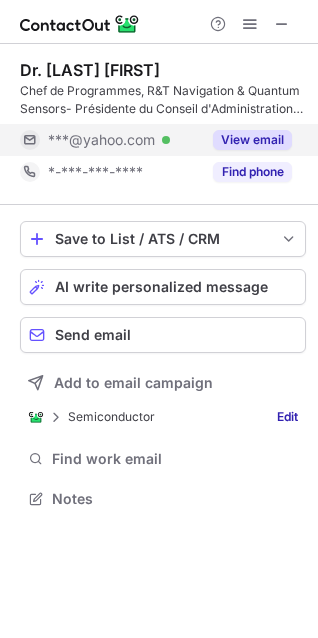 click on "View email" at bounding box center (252, 140) 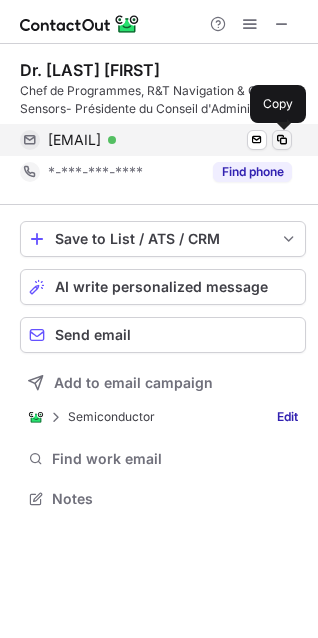 click at bounding box center [282, 140] 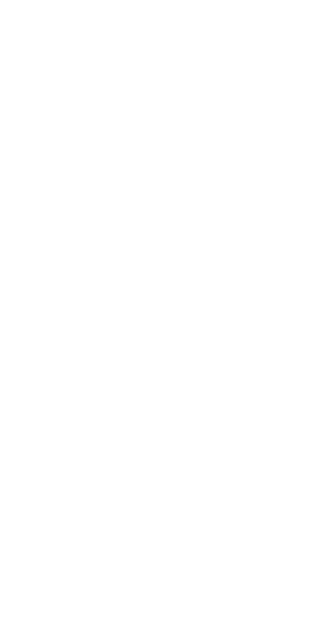scroll, scrollTop: 0, scrollLeft: 0, axis: both 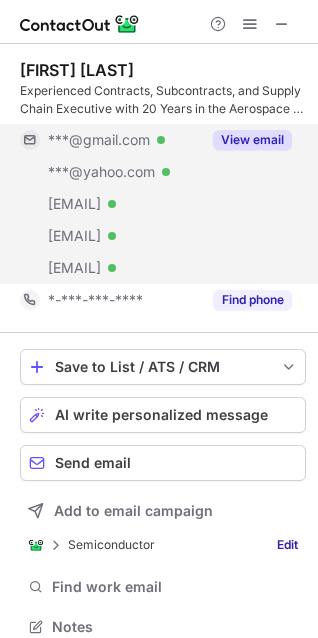 click on "View email" at bounding box center [252, 140] 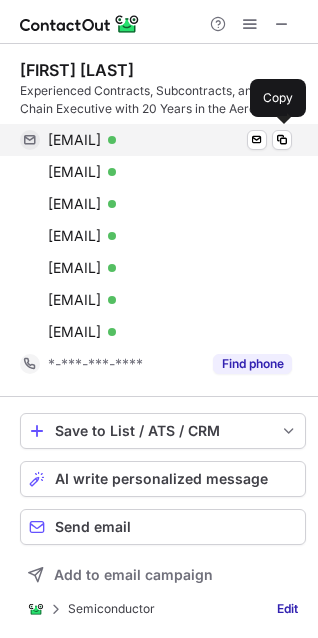 scroll, scrollTop: 10, scrollLeft: 10, axis: both 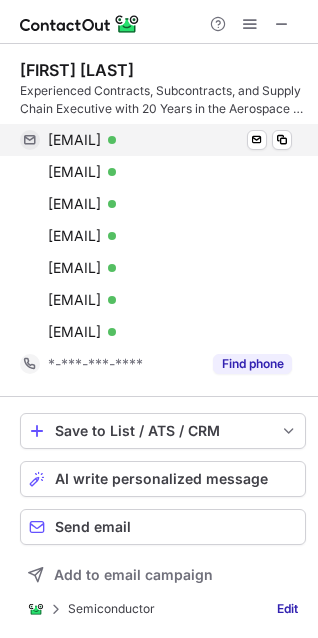 click on "pokekidjosh@gmail.com Verified Send email Copy" at bounding box center (156, 140) 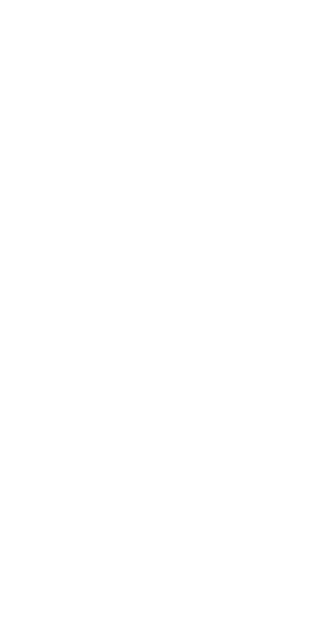 scroll, scrollTop: 0, scrollLeft: 0, axis: both 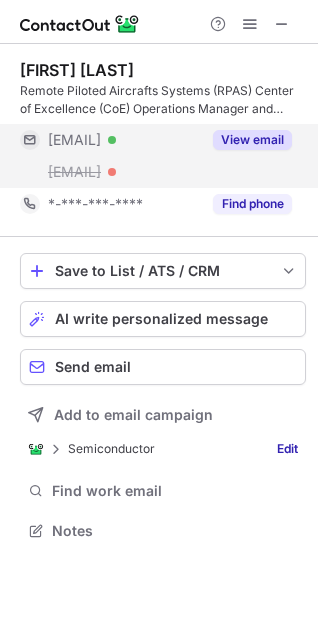 click on "View email" at bounding box center (246, 140) 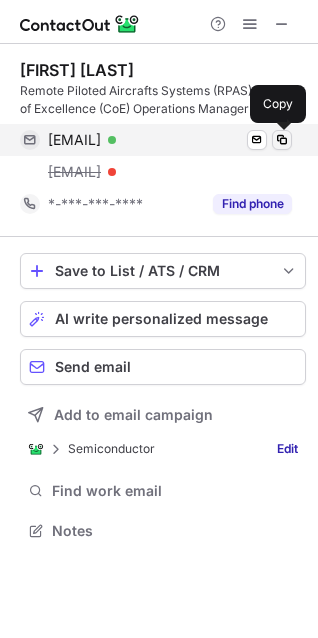 click at bounding box center [282, 140] 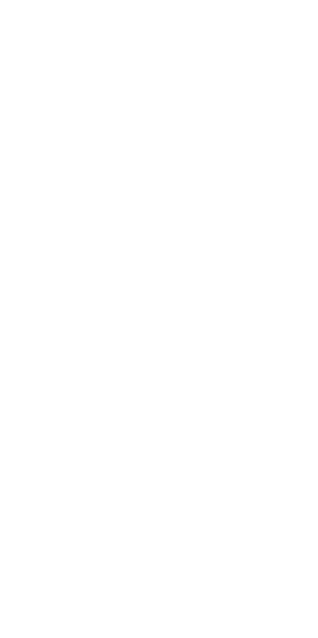 scroll, scrollTop: 0, scrollLeft: 0, axis: both 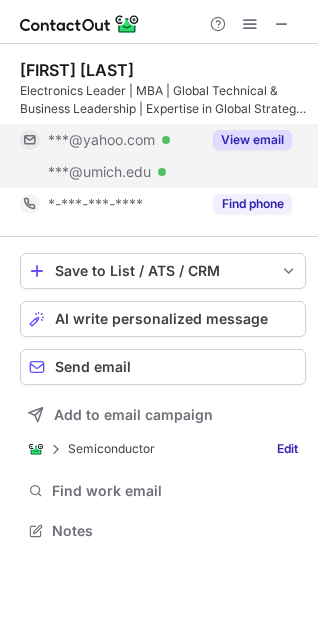 click on "View email" at bounding box center (252, 140) 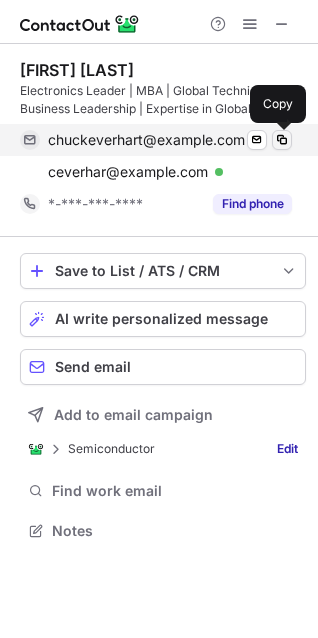click at bounding box center (282, 140) 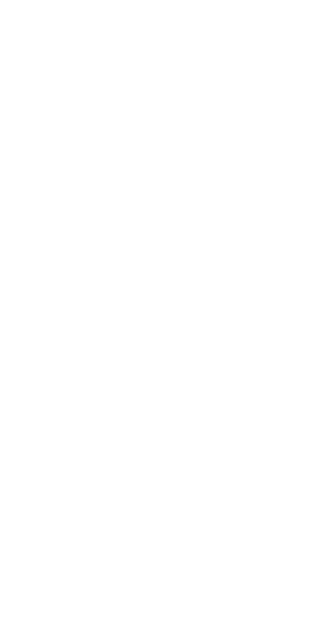 scroll, scrollTop: 0, scrollLeft: 0, axis: both 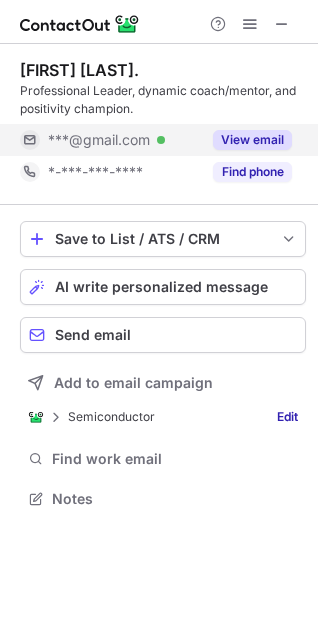 click on "View email" at bounding box center [252, 140] 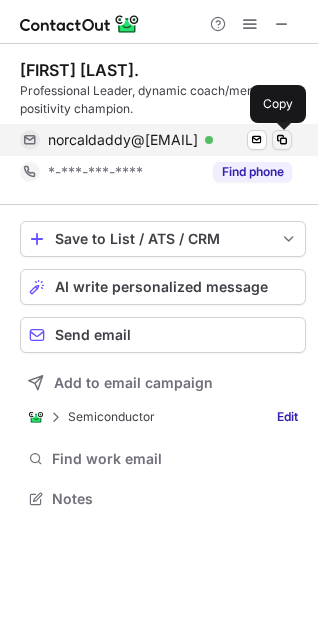 click at bounding box center (282, 140) 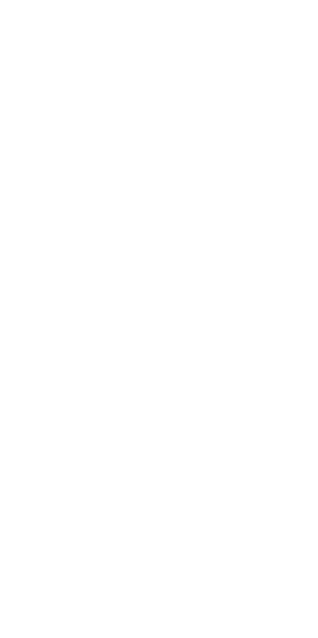 scroll, scrollTop: 0, scrollLeft: 0, axis: both 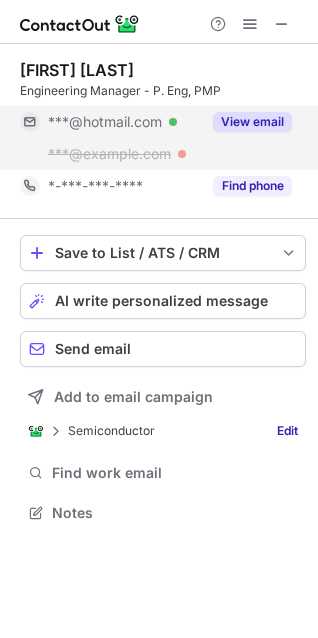 click on "View email" at bounding box center [252, 122] 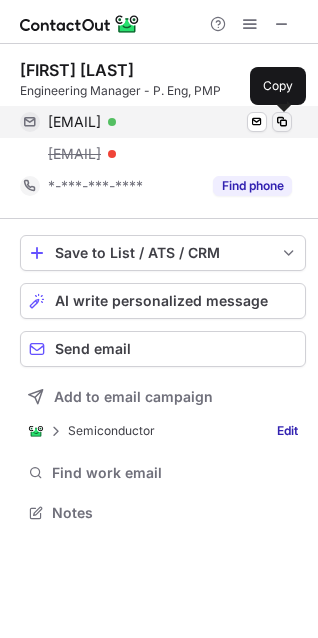 click at bounding box center (282, 122) 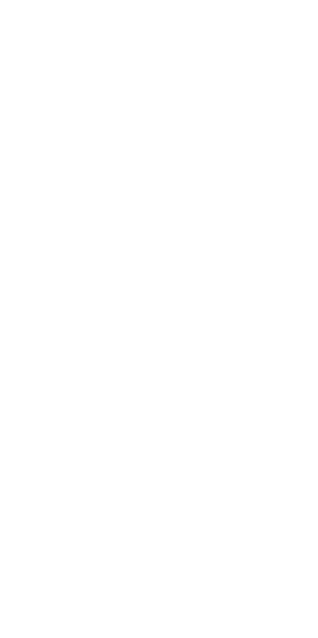 scroll, scrollTop: 0, scrollLeft: 0, axis: both 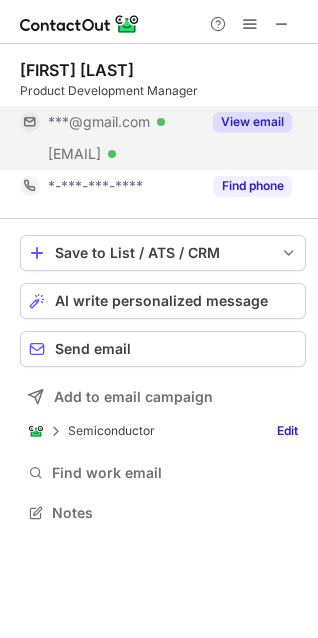click on "View email" at bounding box center [252, 122] 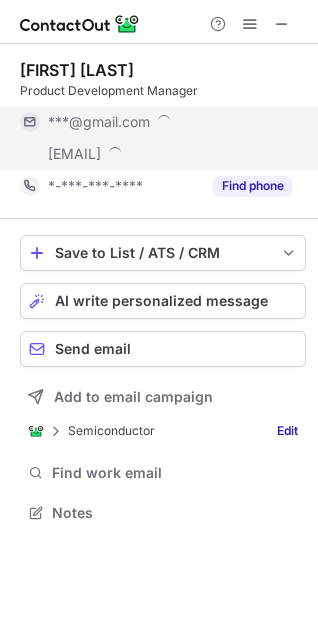 scroll, scrollTop: 10, scrollLeft: 10, axis: both 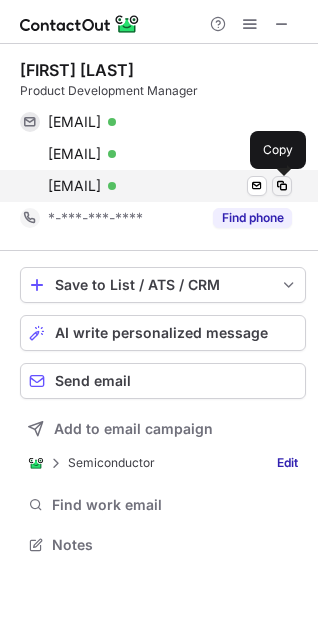 click at bounding box center [282, 186] 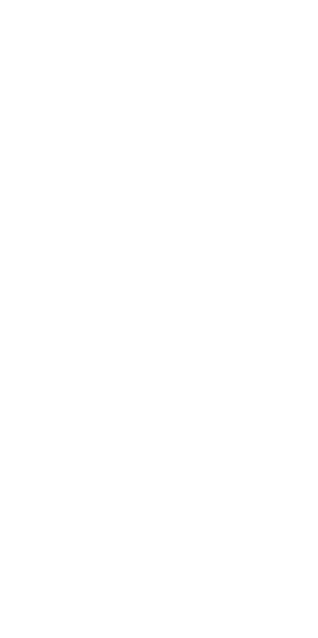 scroll, scrollTop: 0, scrollLeft: 0, axis: both 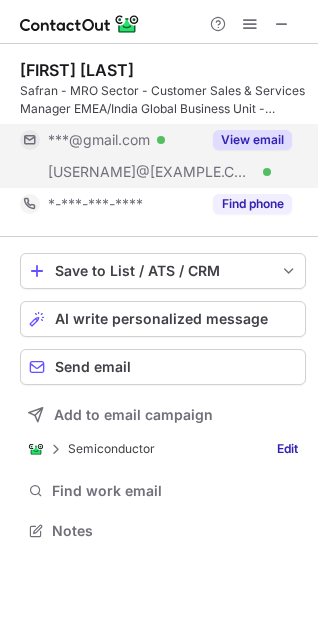 click on "View email" at bounding box center [252, 140] 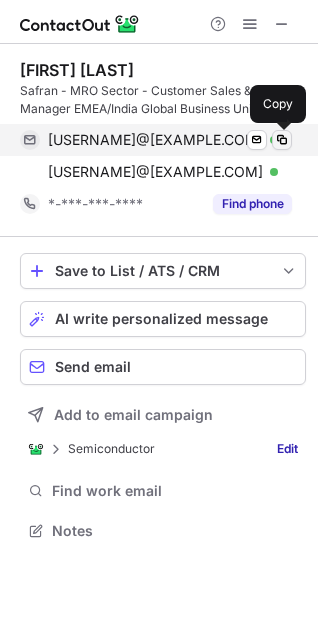 click at bounding box center [282, 140] 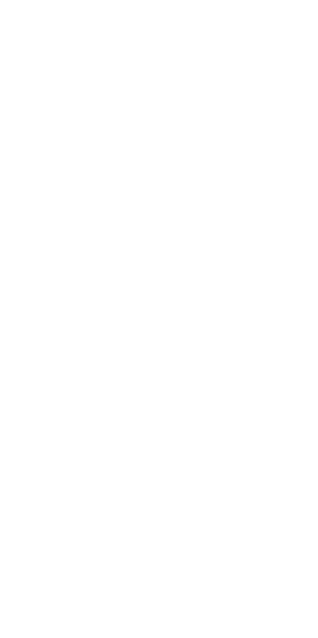 scroll, scrollTop: 0, scrollLeft: 0, axis: both 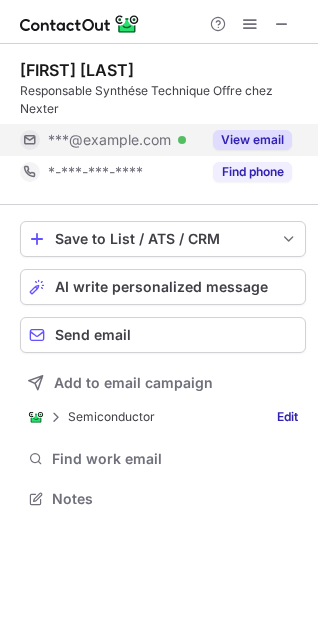 click on "View email" at bounding box center [246, 140] 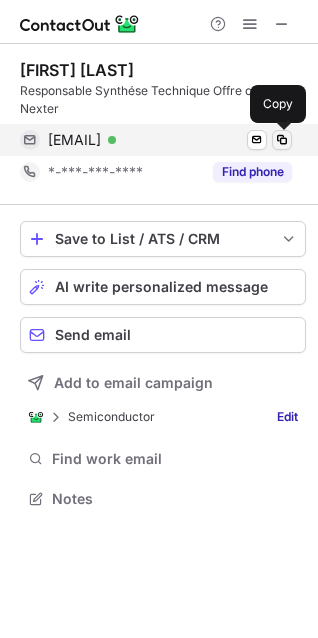 click at bounding box center [282, 140] 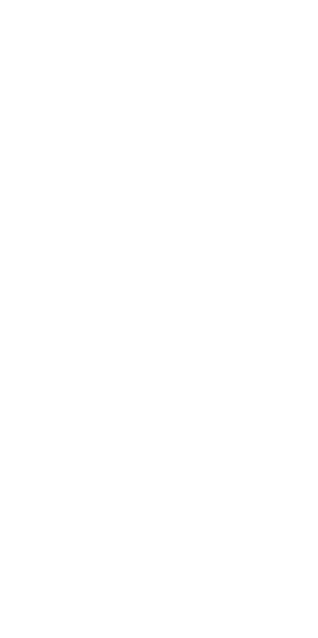 scroll, scrollTop: 0, scrollLeft: 0, axis: both 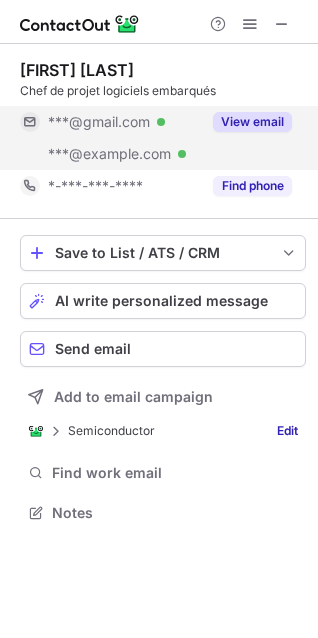 click on "View email" at bounding box center (246, 122) 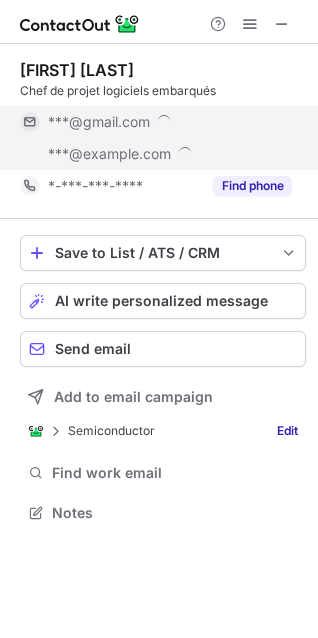 scroll, scrollTop: 10, scrollLeft: 10, axis: both 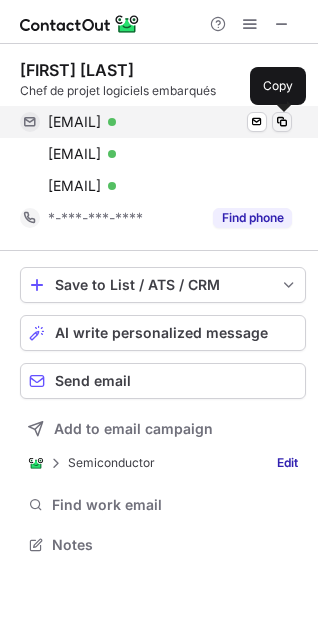 click at bounding box center (282, 122) 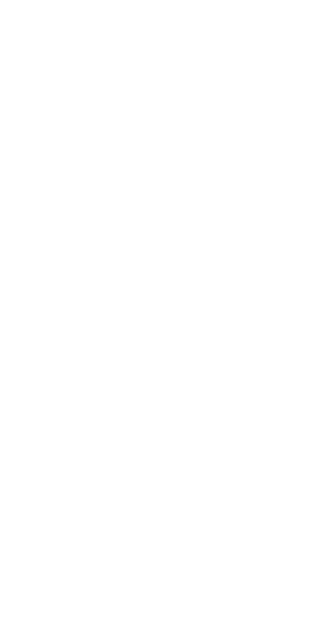 scroll, scrollTop: 0, scrollLeft: 0, axis: both 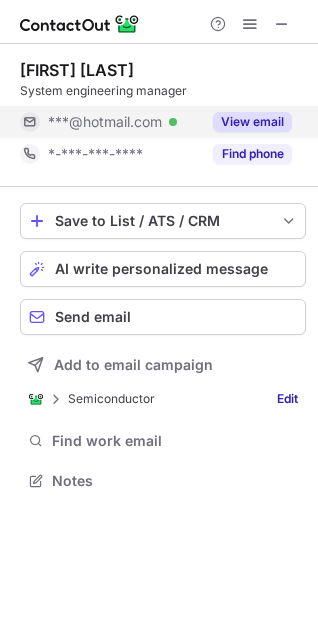 click on "View email" at bounding box center [252, 122] 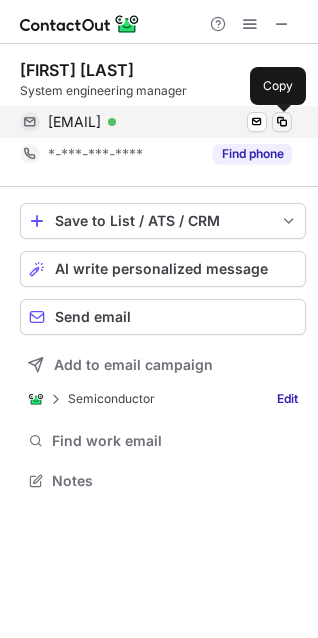 click at bounding box center [282, 122] 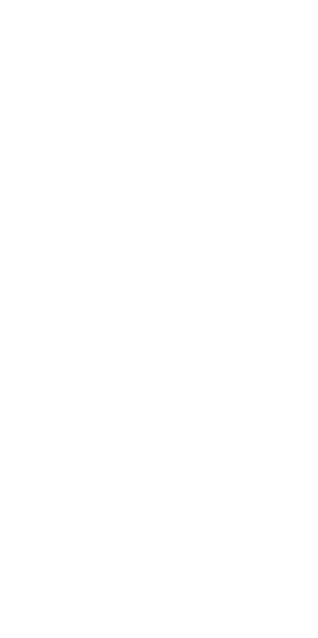 scroll, scrollTop: 0, scrollLeft: 0, axis: both 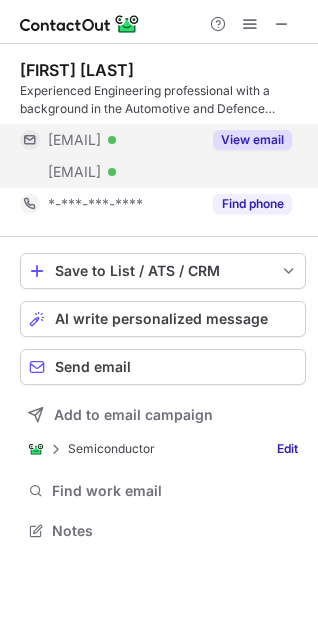 click on "View email" at bounding box center [252, 140] 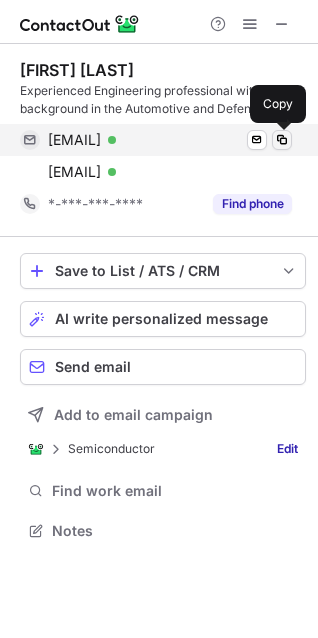 click at bounding box center [282, 140] 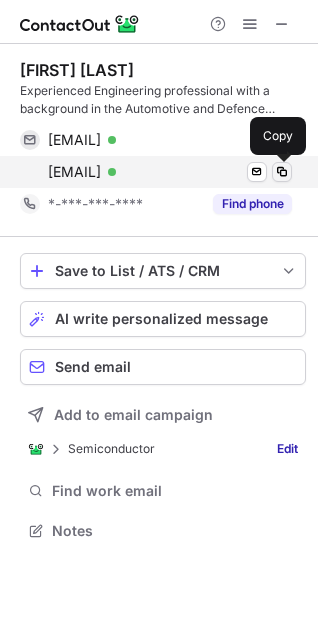 click at bounding box center [282, 172] 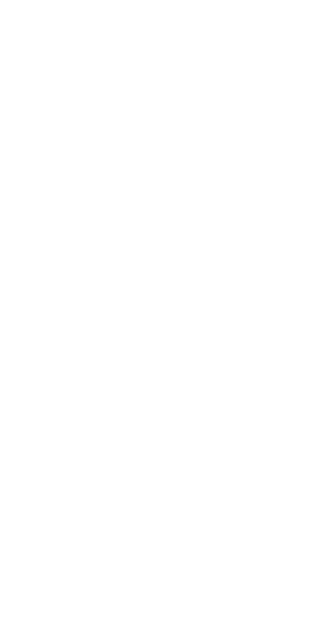 scroll, scrollTop: 0, scrollLeft: 0, axis: both 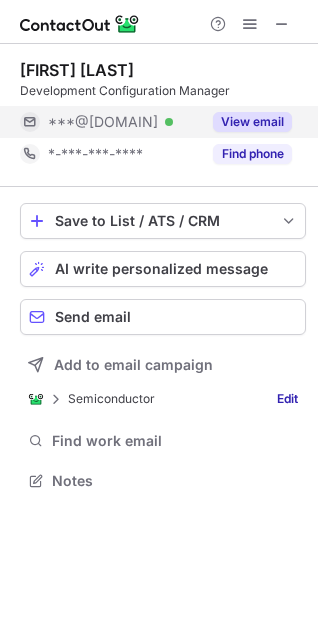 click on "View email" at bounding box center (252, 122) 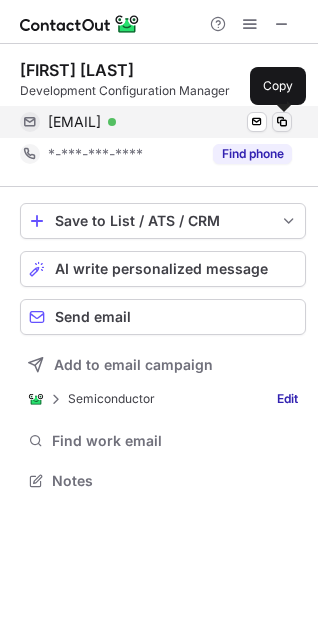 click at bounding box center [282, 122] 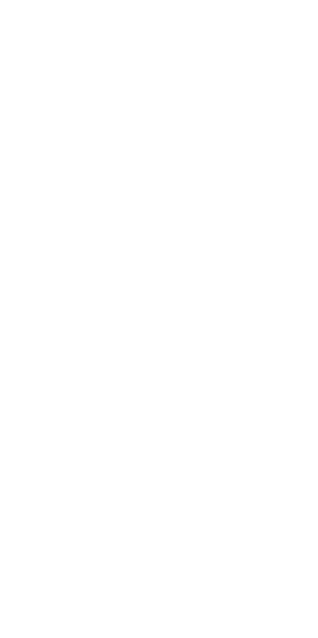 scroll, scrollTop: 0, scrollLeft: 0, axis: both 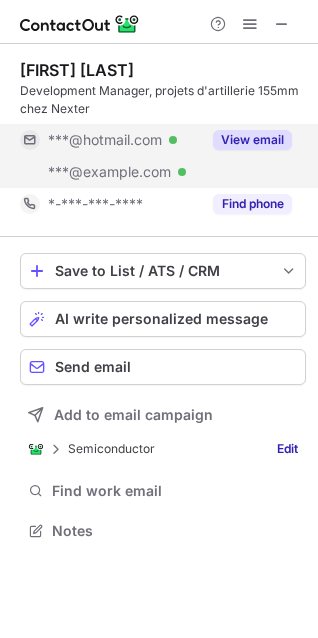 click on "View email" at bounding box center (252, 140) 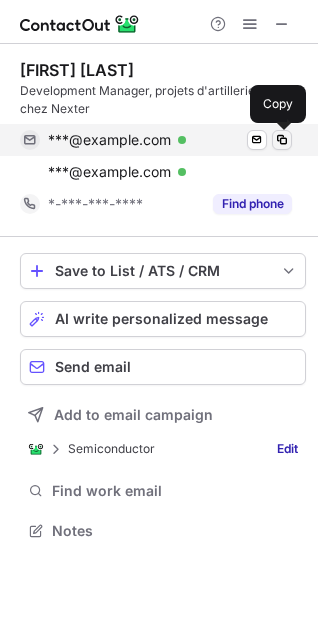click at bounding box center (282, 140) 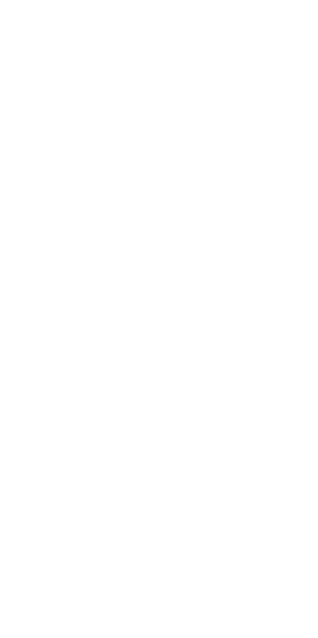 scroll, scrollTop: 0, scrollLeft: 0, axis: both 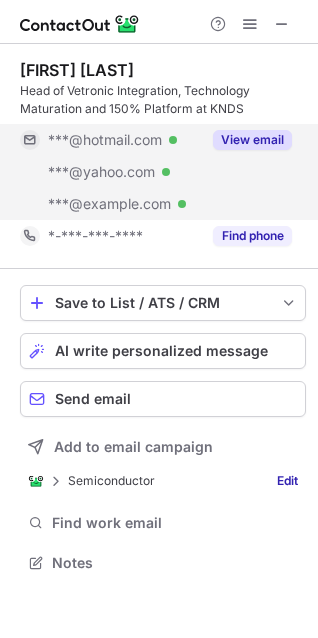 click on "View email" at bounding box center [252, 140] 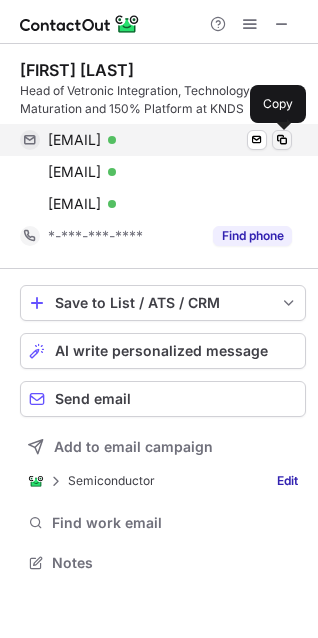 click at bounding box center (282, 140) 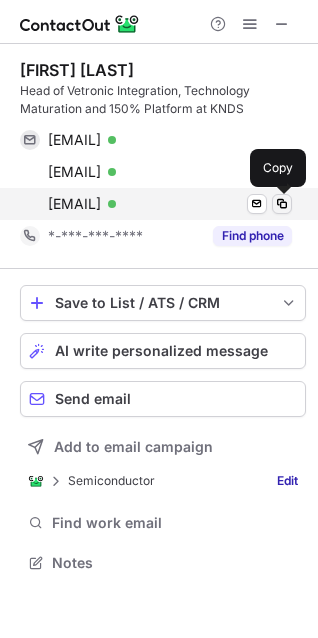 click at bounding box center [282, 204] 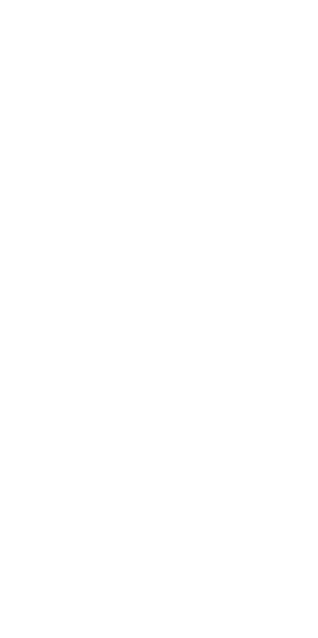 scroll, scrollTop: 0, scrollLeft: 0, axis: both 